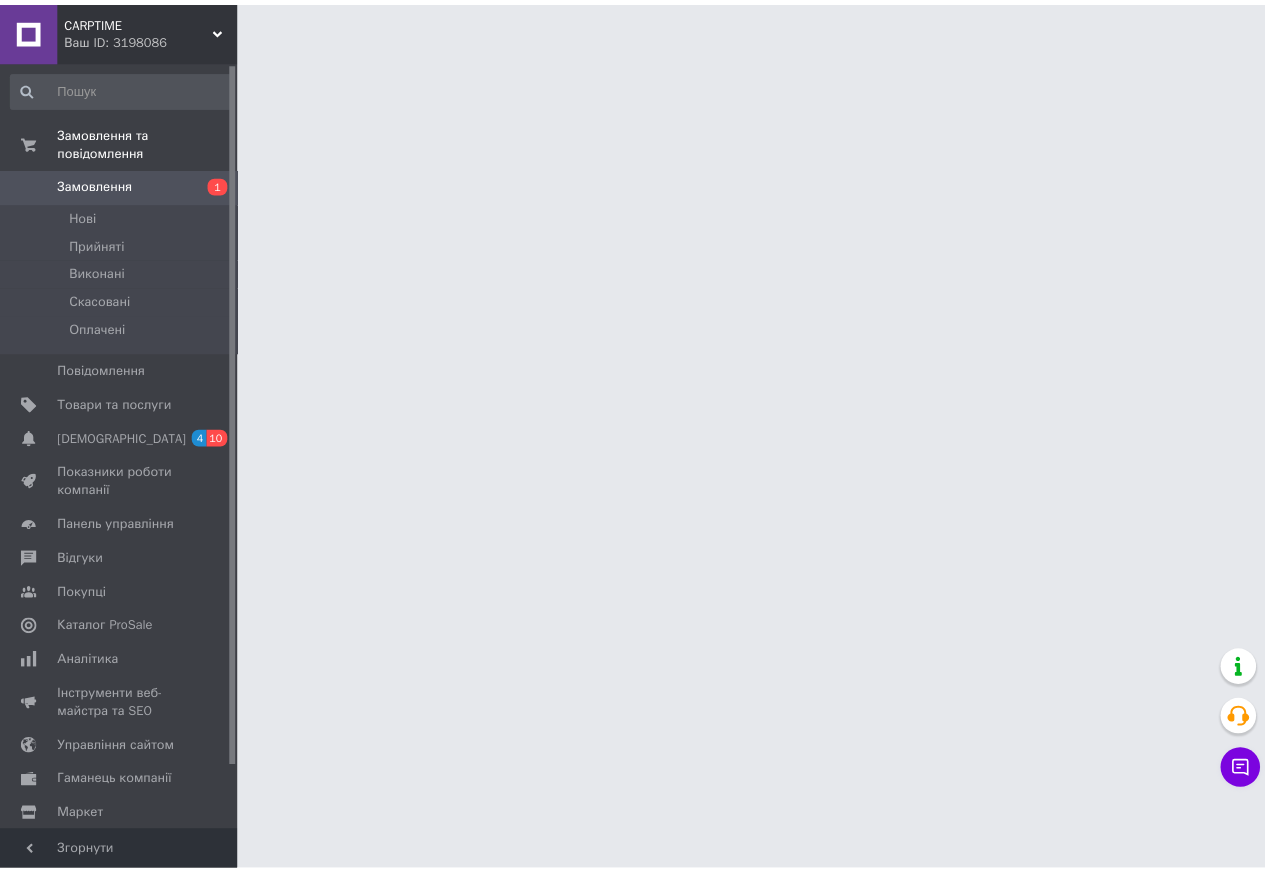 scroll, scrollTop: 0, scrollLeft: 0, axis: both 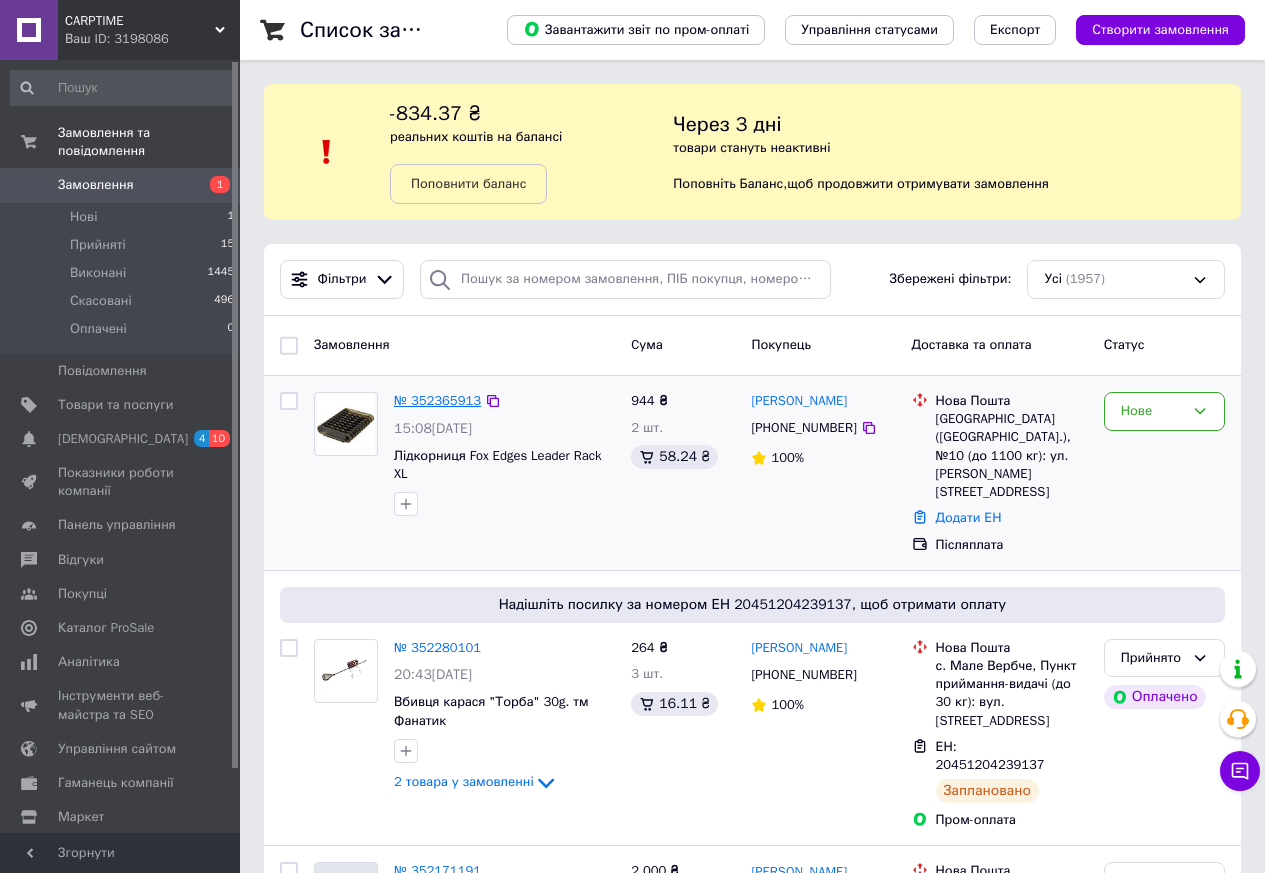 click on "№ 352365913" at bounding box center [437, 400] 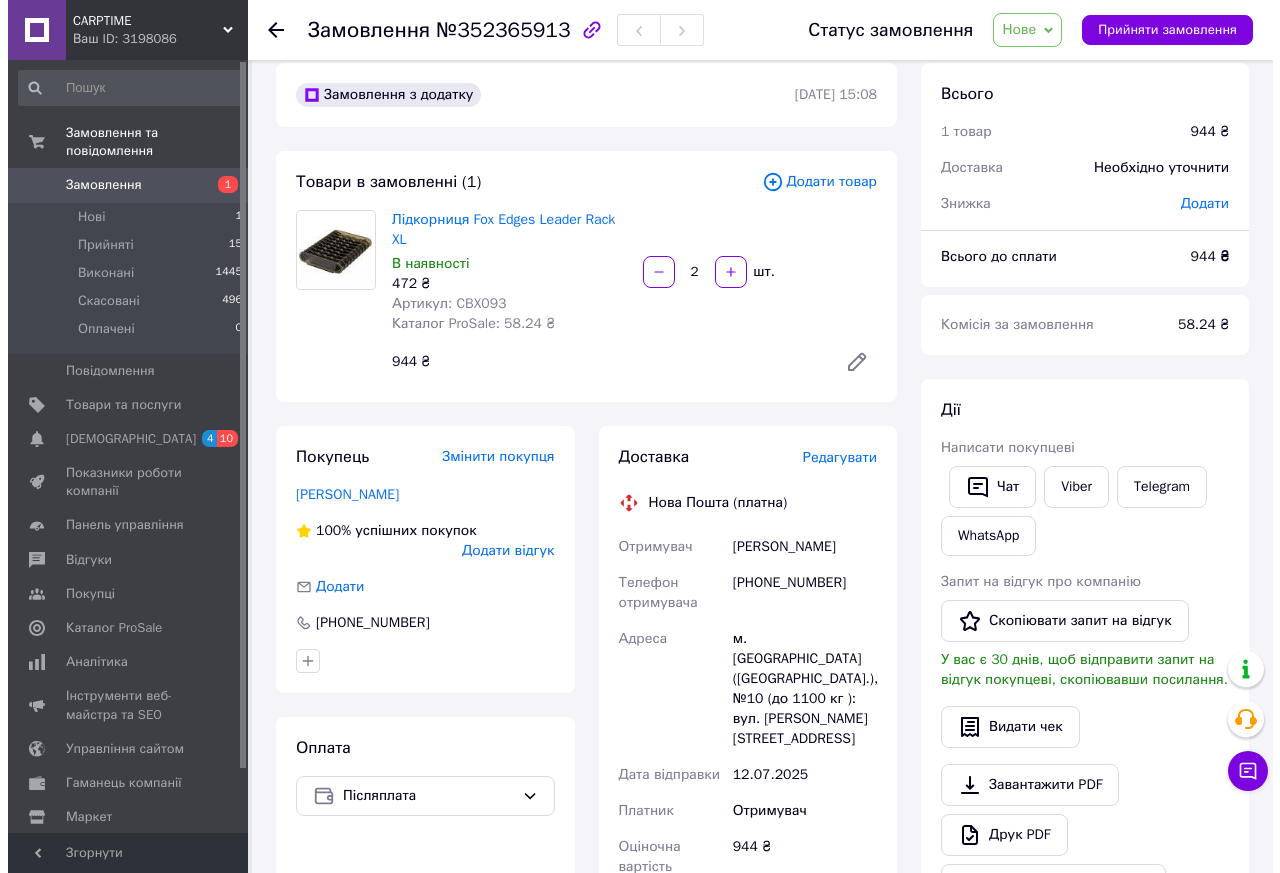 scroll, scrollTop: 0, scrollLeft: 0, axis: both 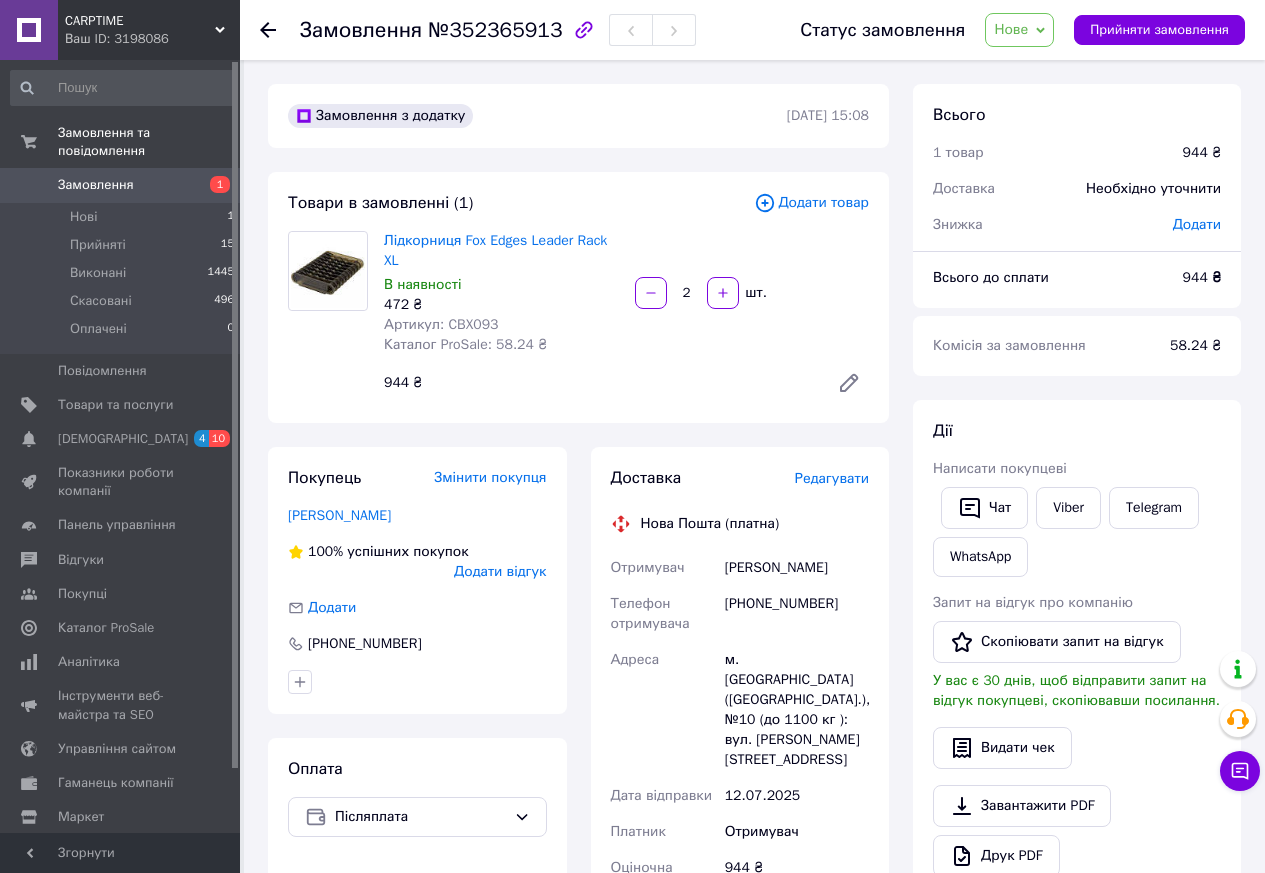 click on "Нове" at bounding box center (1011, 29) 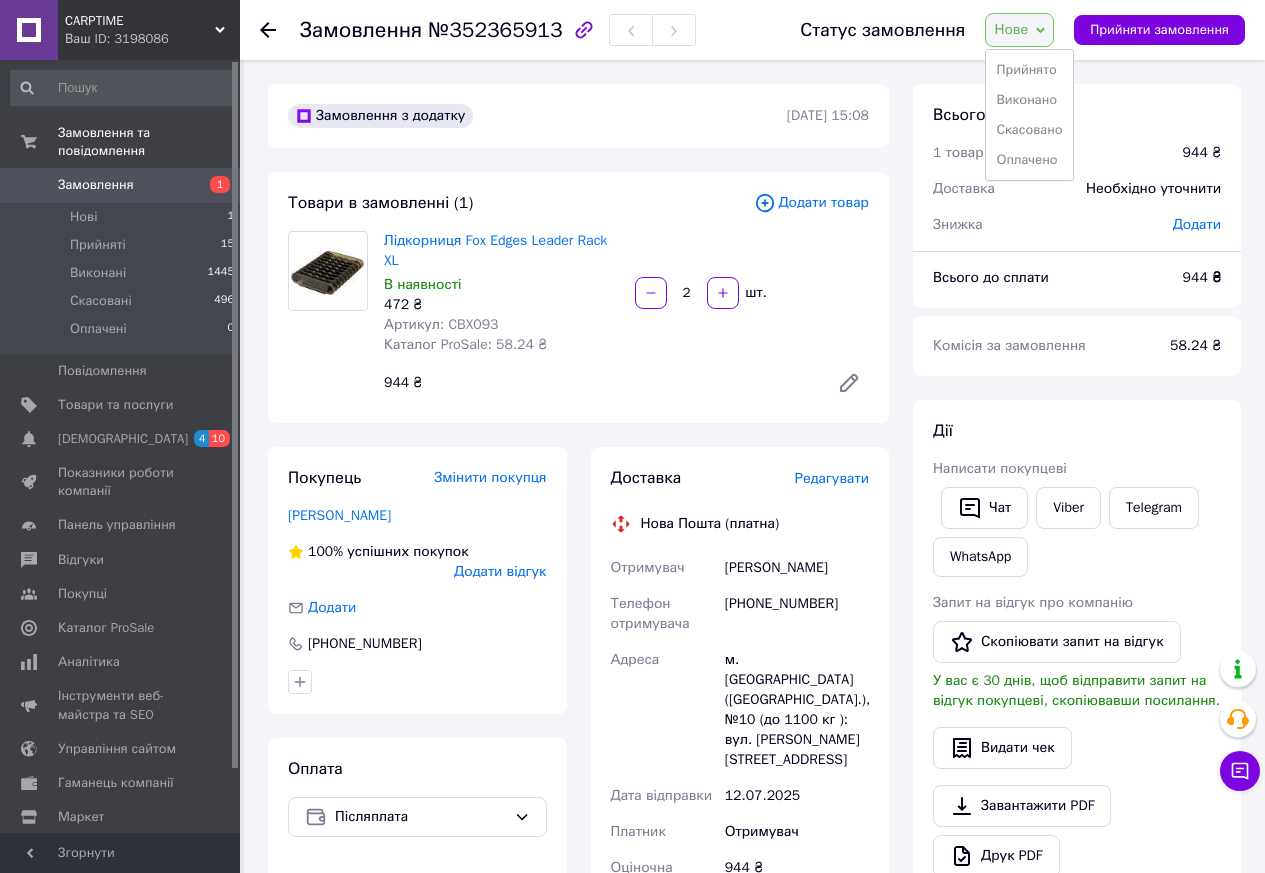 click on "Прийнято" at bounding box center [1029, 70] 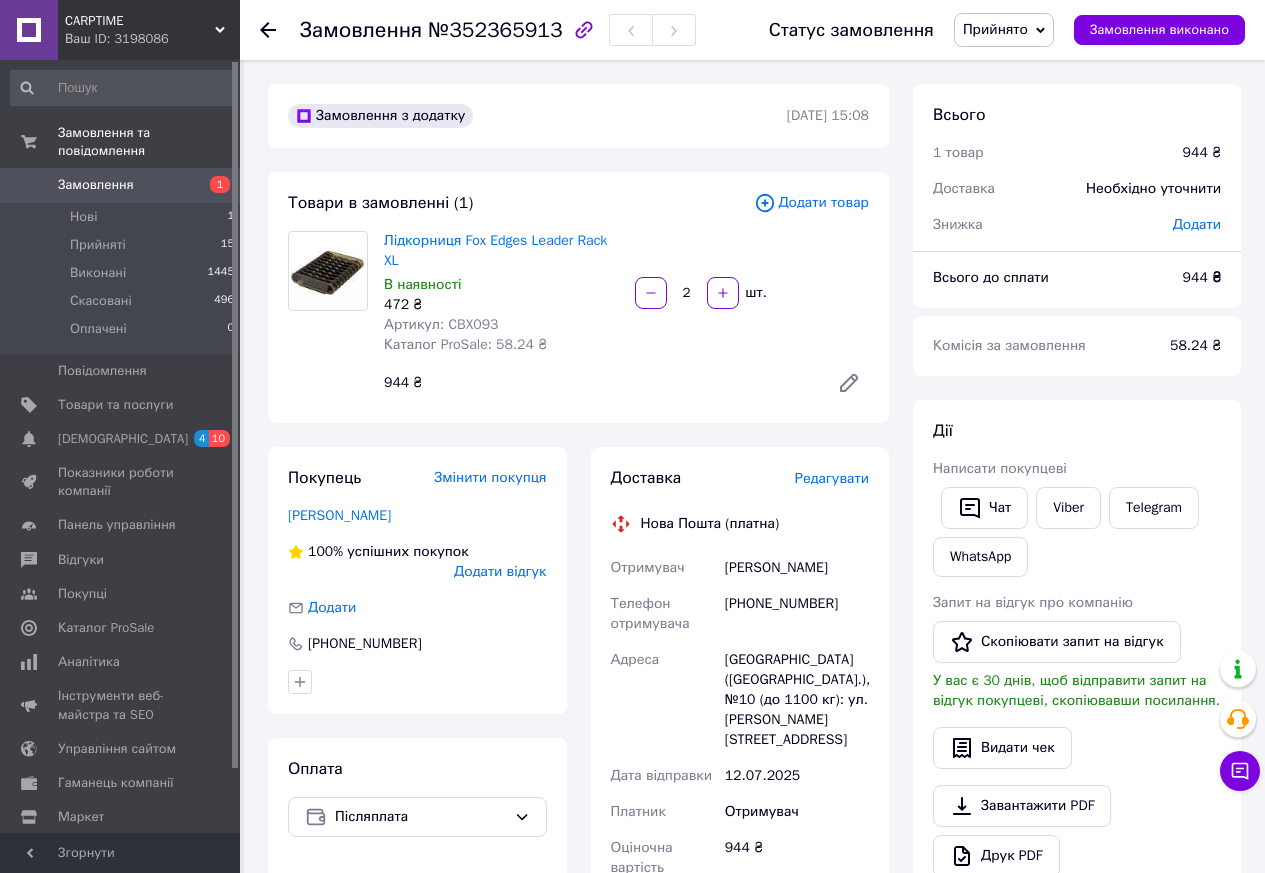 click on "Редагувати" at bounding box center (832, 478) 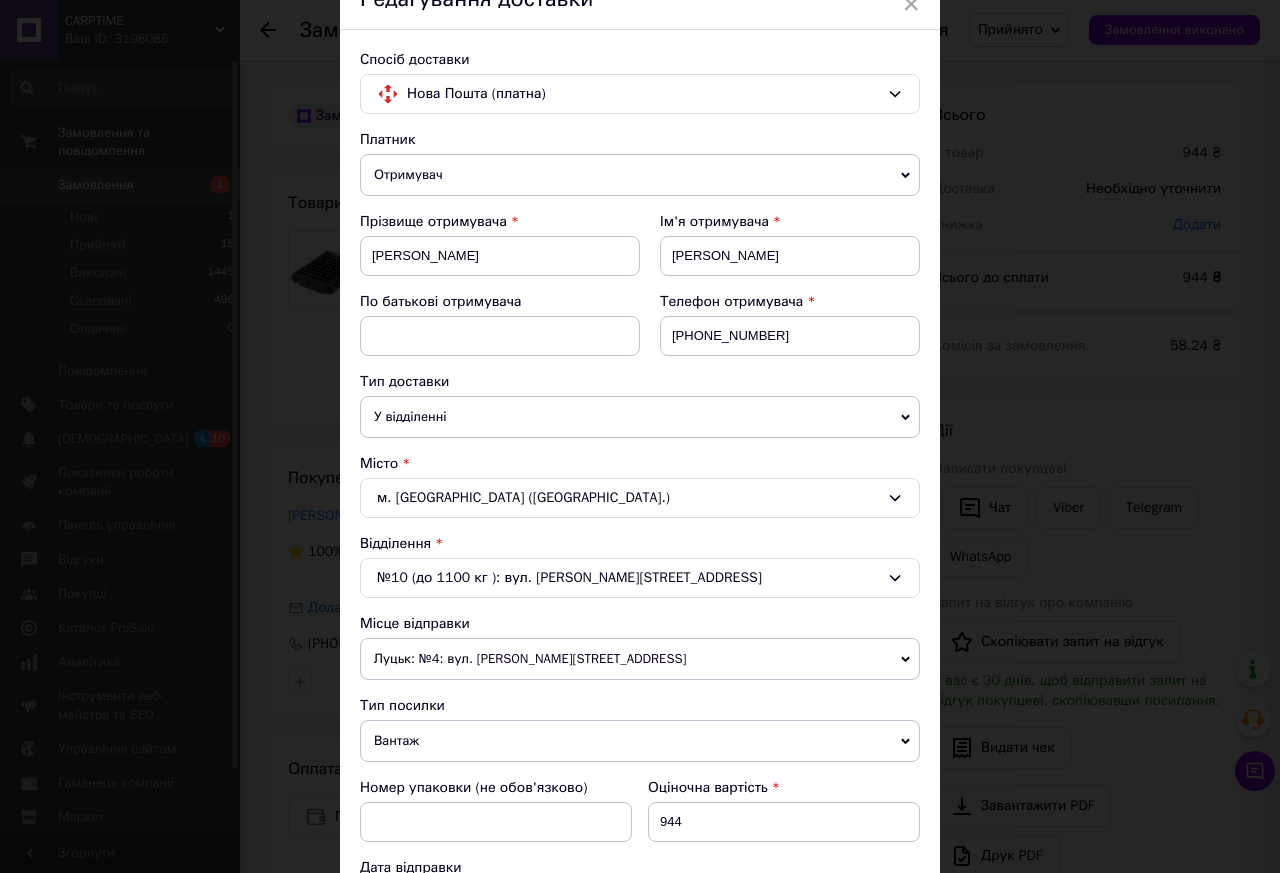 scroll, scrollTop: 400, scrollLeft: 0, axis: vertical 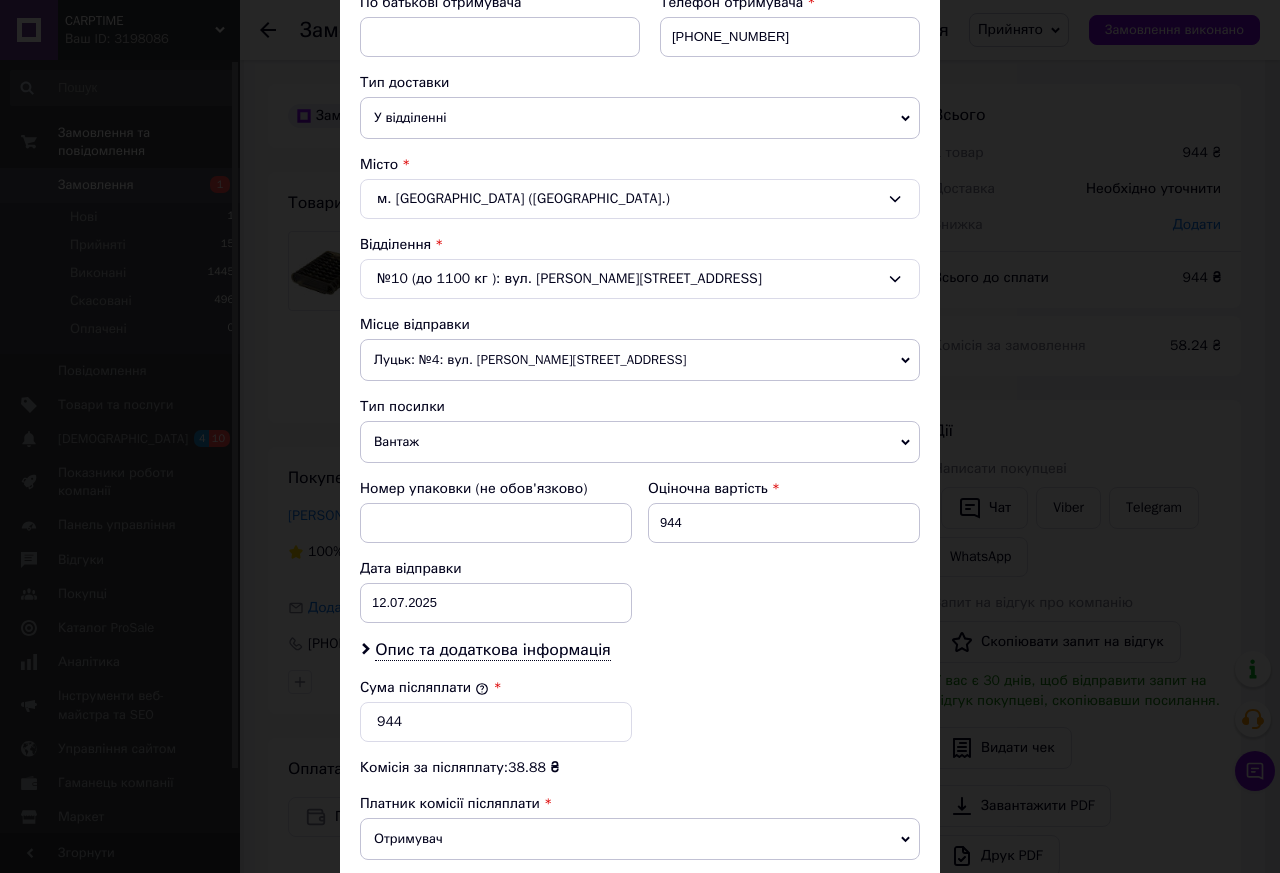 click on "Луцьк: №4: вул. [PERSON_NAME][STREET_ADDRESS]" at bounding box center [640, 360] 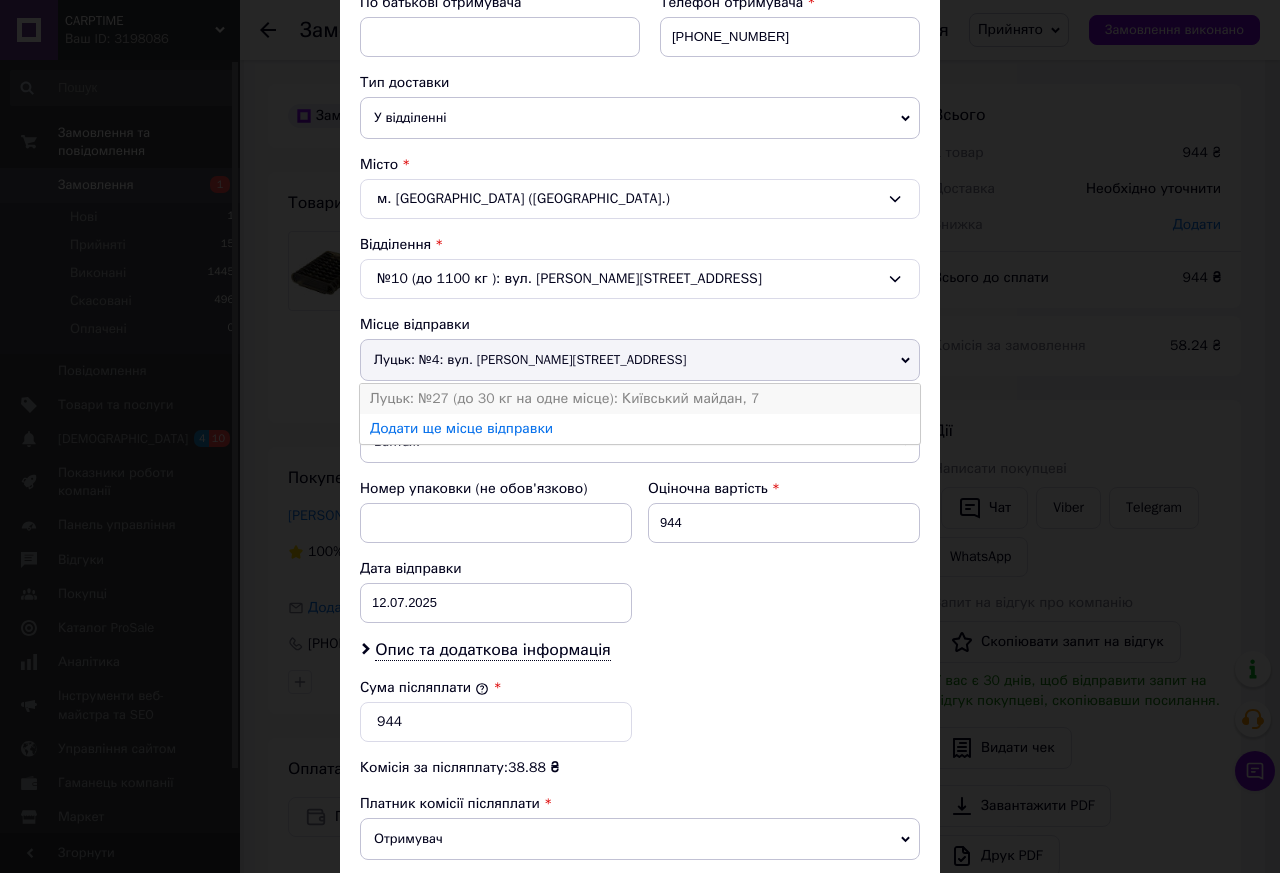click on "Луцьк: №27 (до 30 кг на одне місце): Київський майдан, 7" at bounding box center (640, 399) 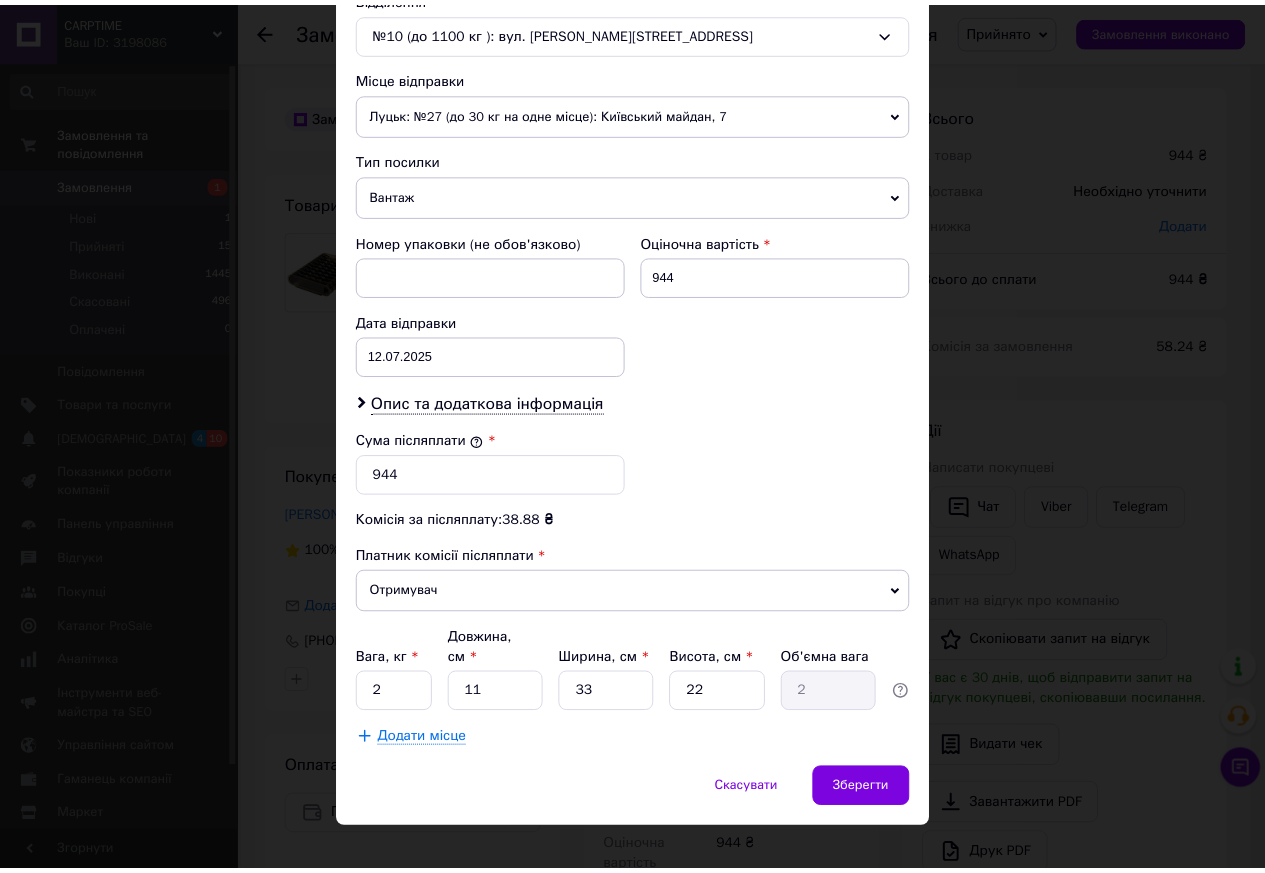 scroll, scrollTop: 653, scrollLeft: 0, axis: vertical 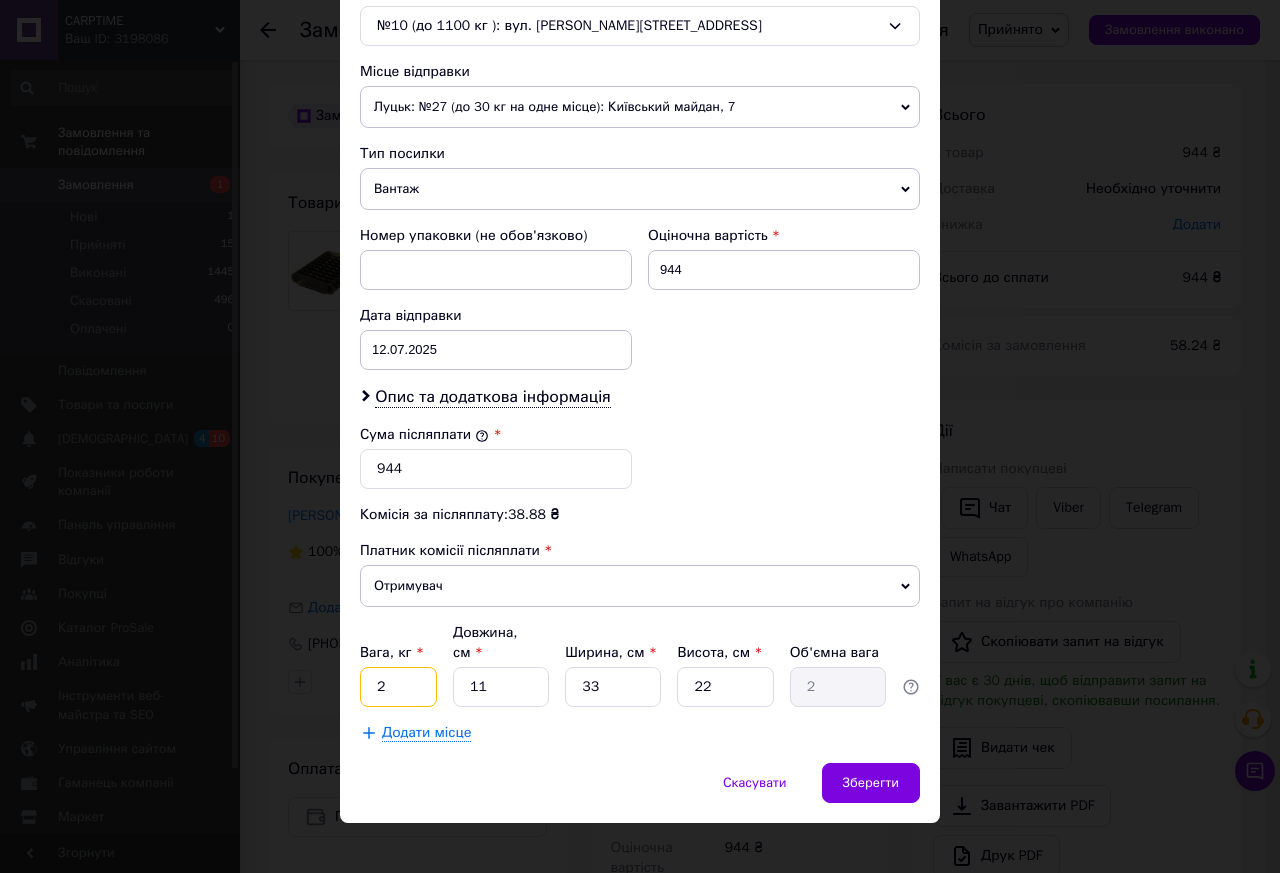 drag, startPoint x: 413, startPoint y: 674, endPoint x: 355, endPoint y: 681, distance: 58.420887 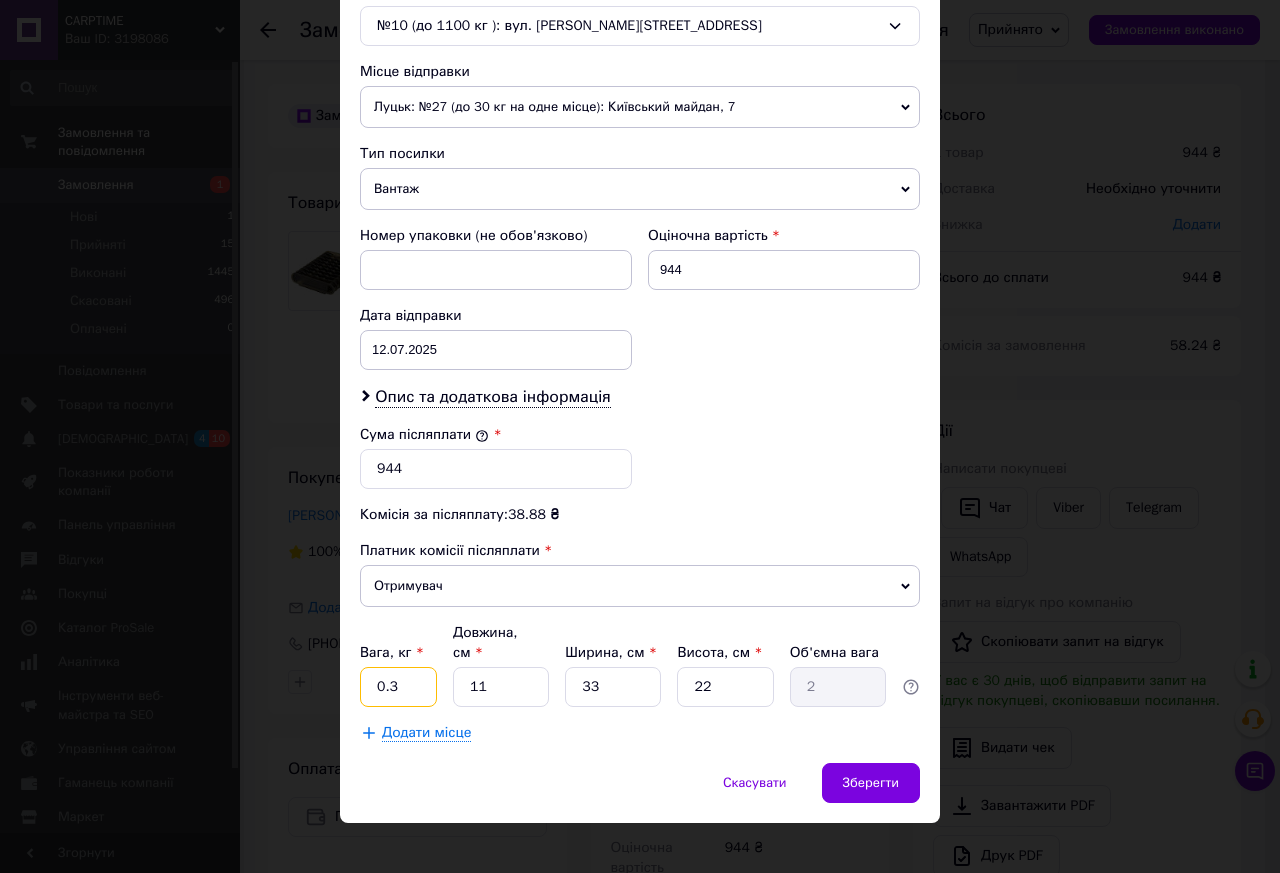 type on "0.3" 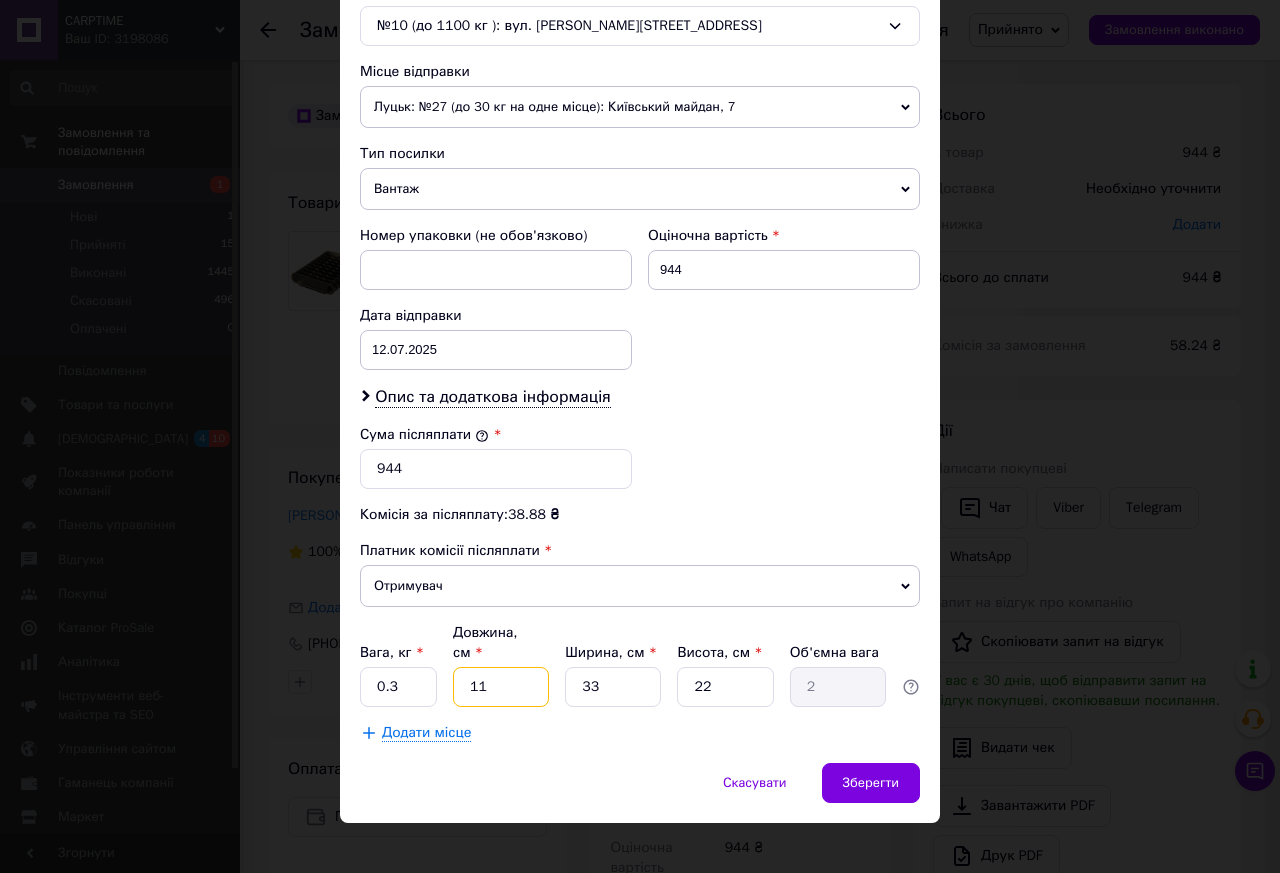 drag, startPoint x: 505, startPoint y: 674, endPoint x: 434, endPoint y: 666, distance: 71.44928 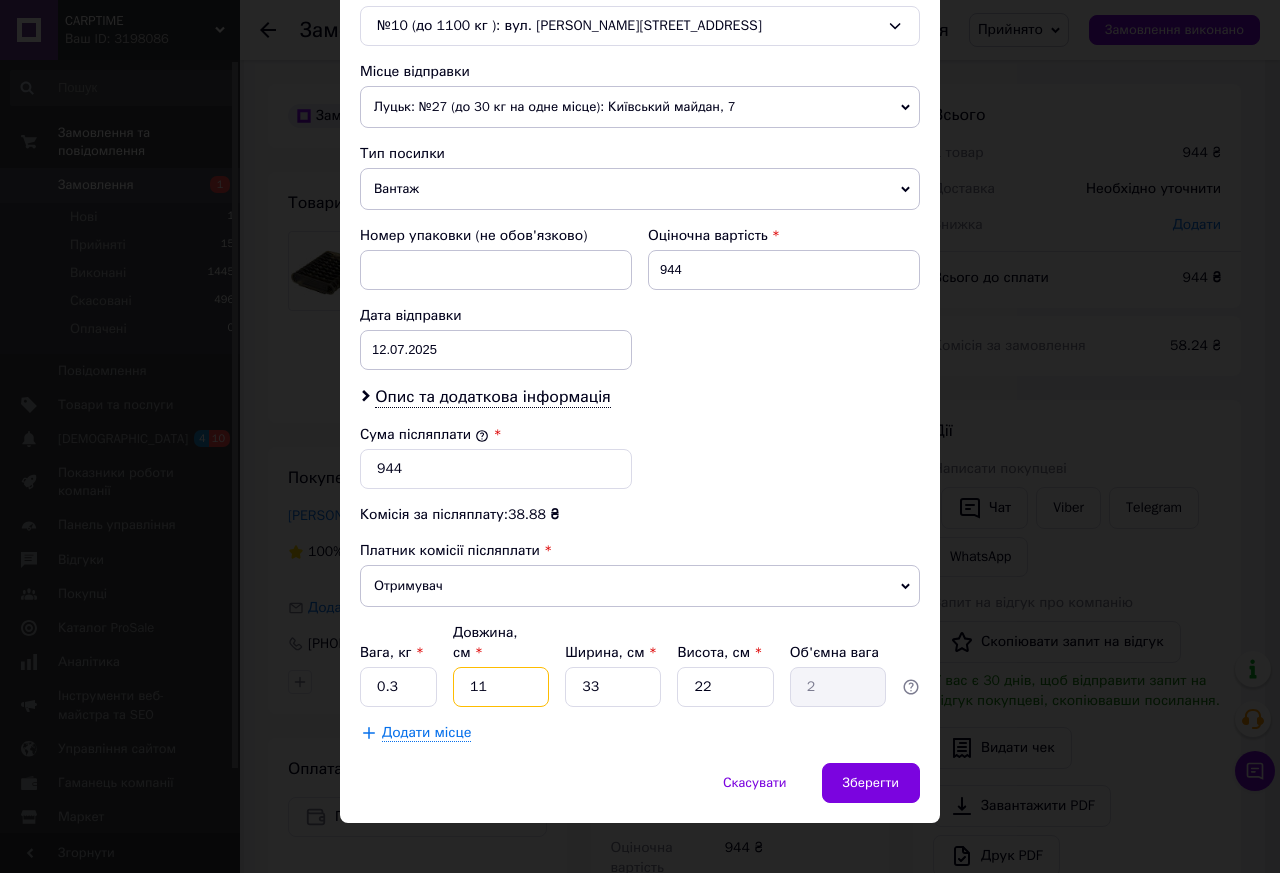 type on "2" 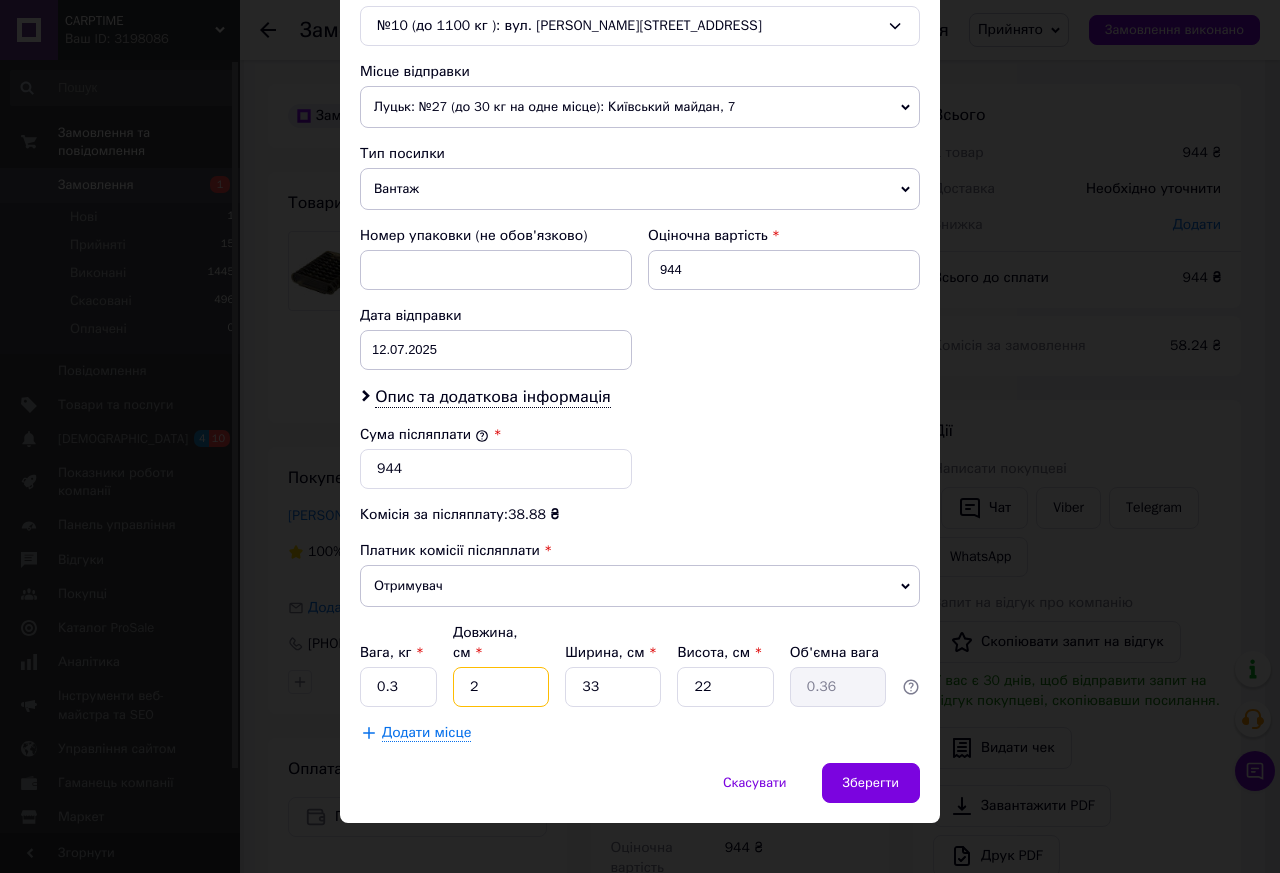 type on "26" 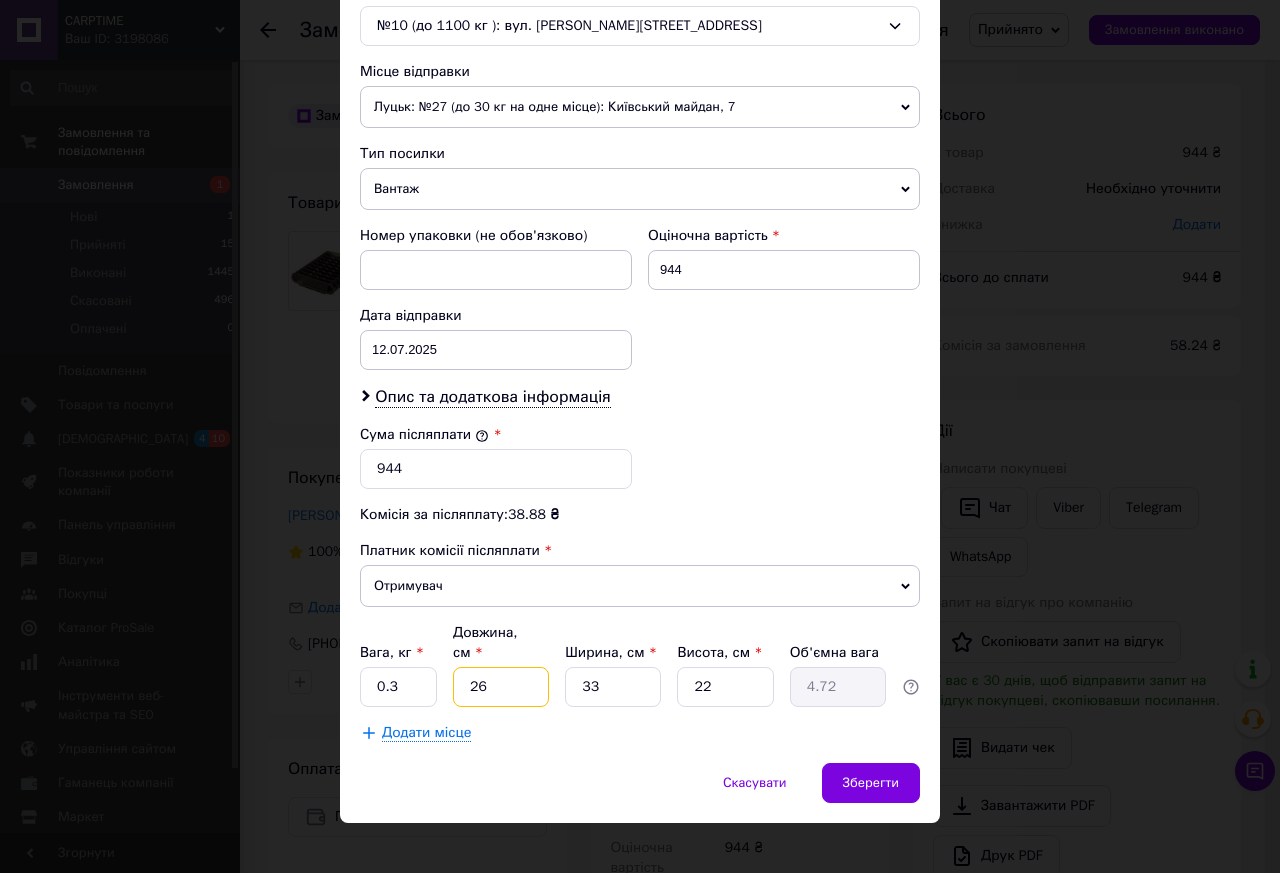 type on "26" 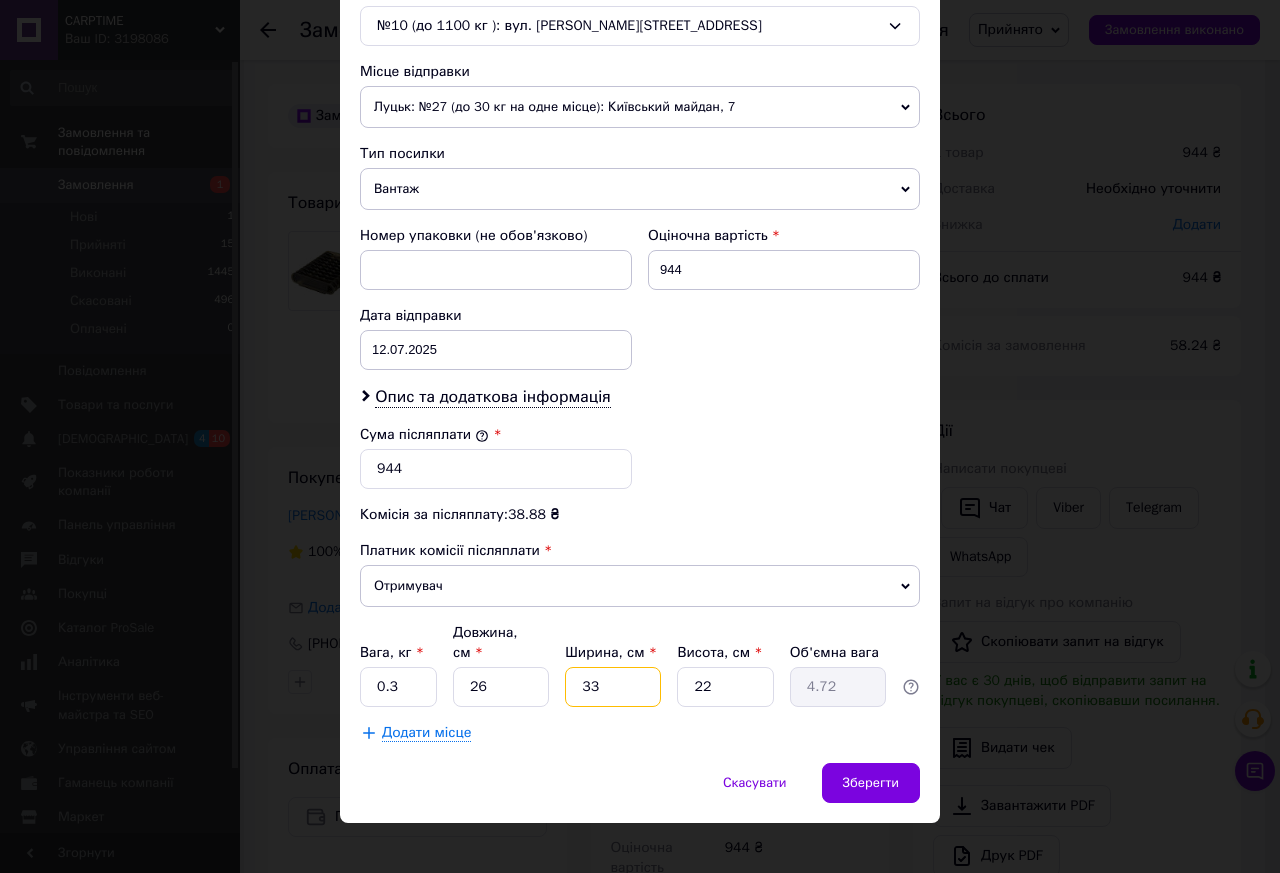 drag, startPoint x: 611, startPoint y: 666, endPoint x: 515, endPoint y: 645, distance: 98.270035 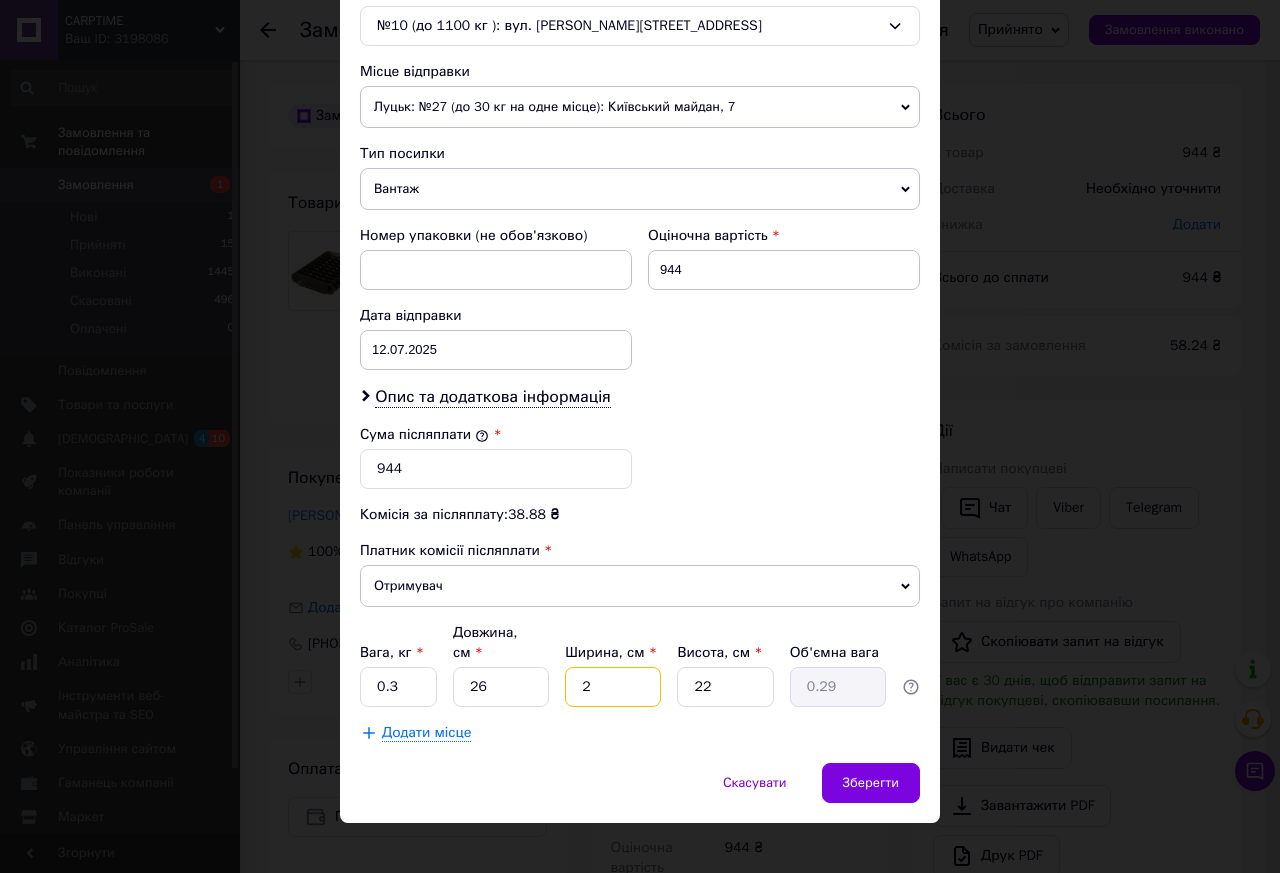 type on "20" 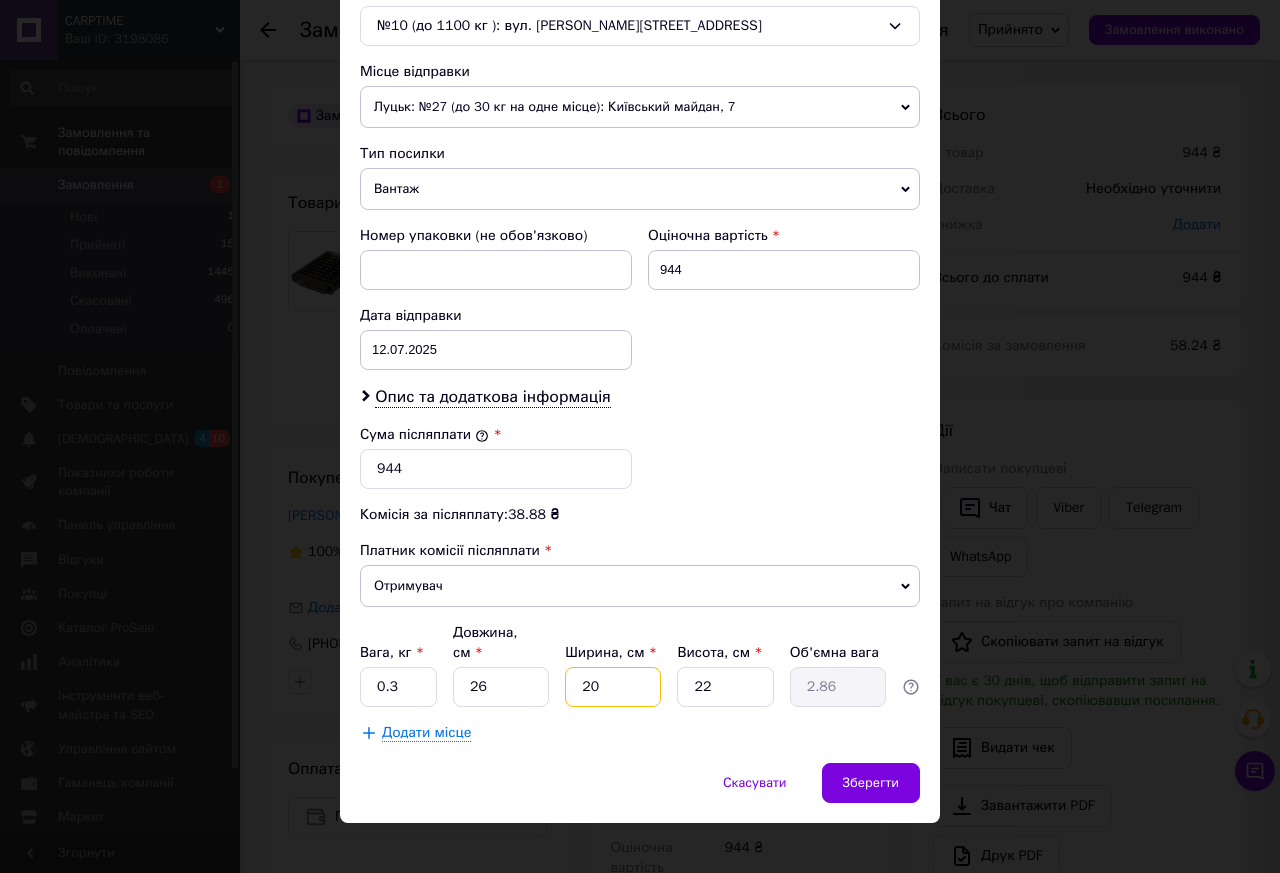 type on "20" 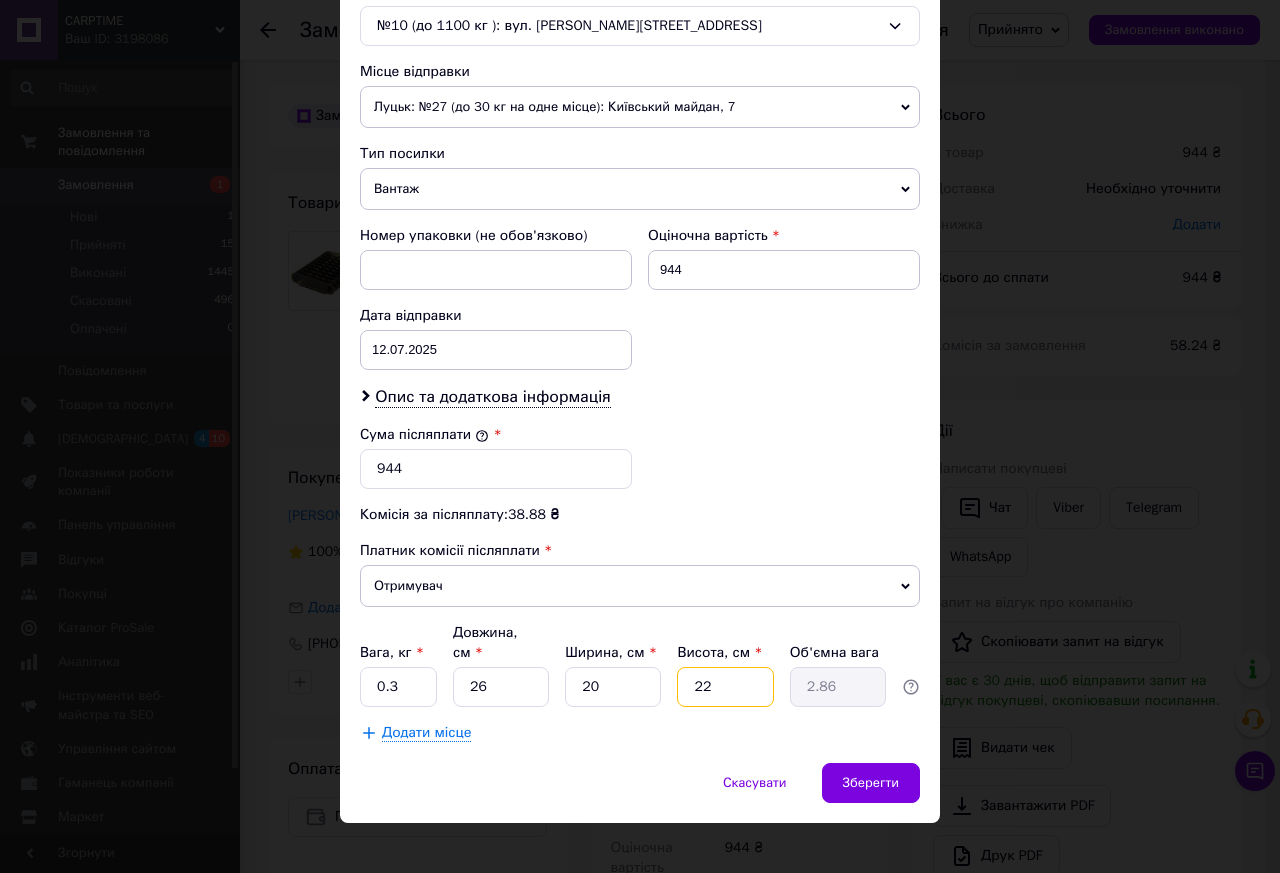 click on "22" at bounding box center (725, 687) 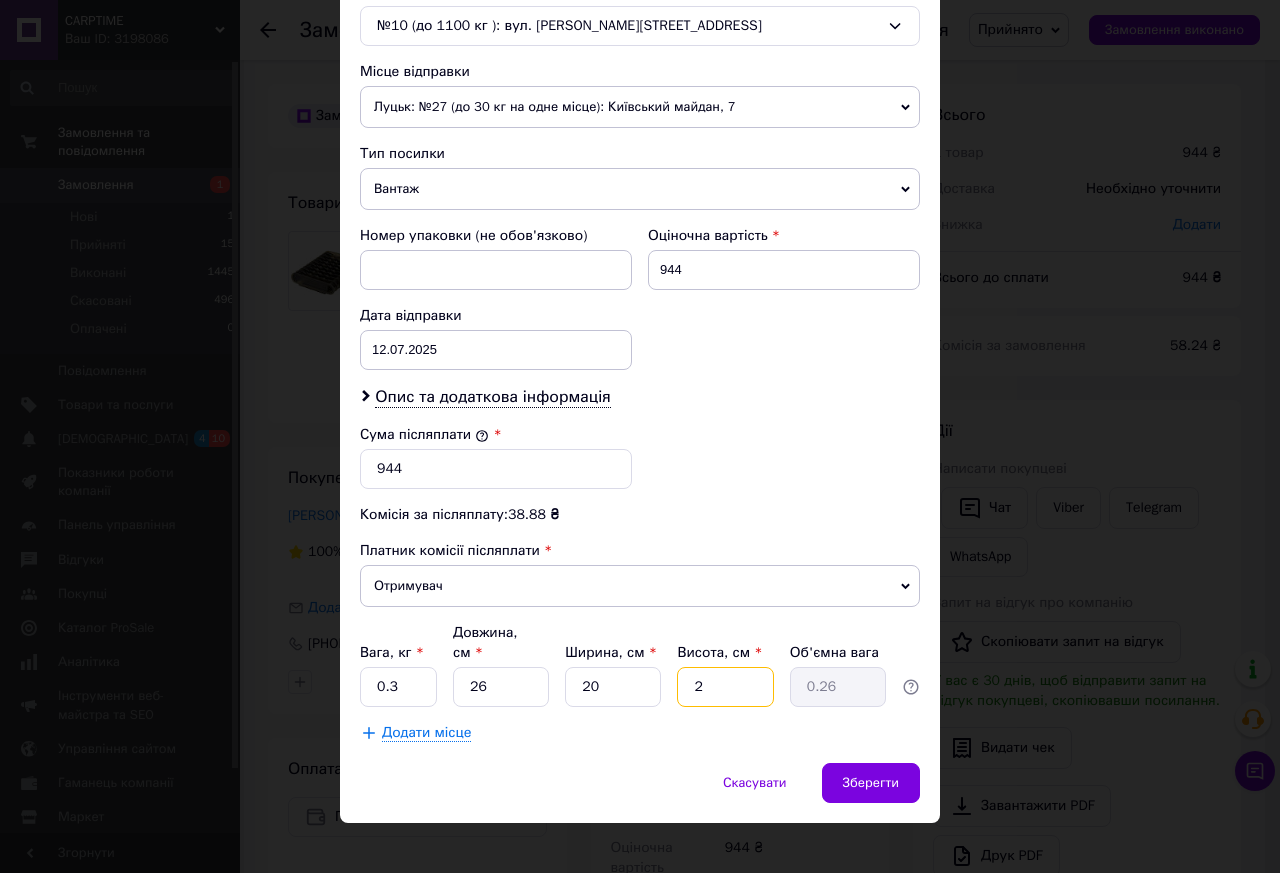 type 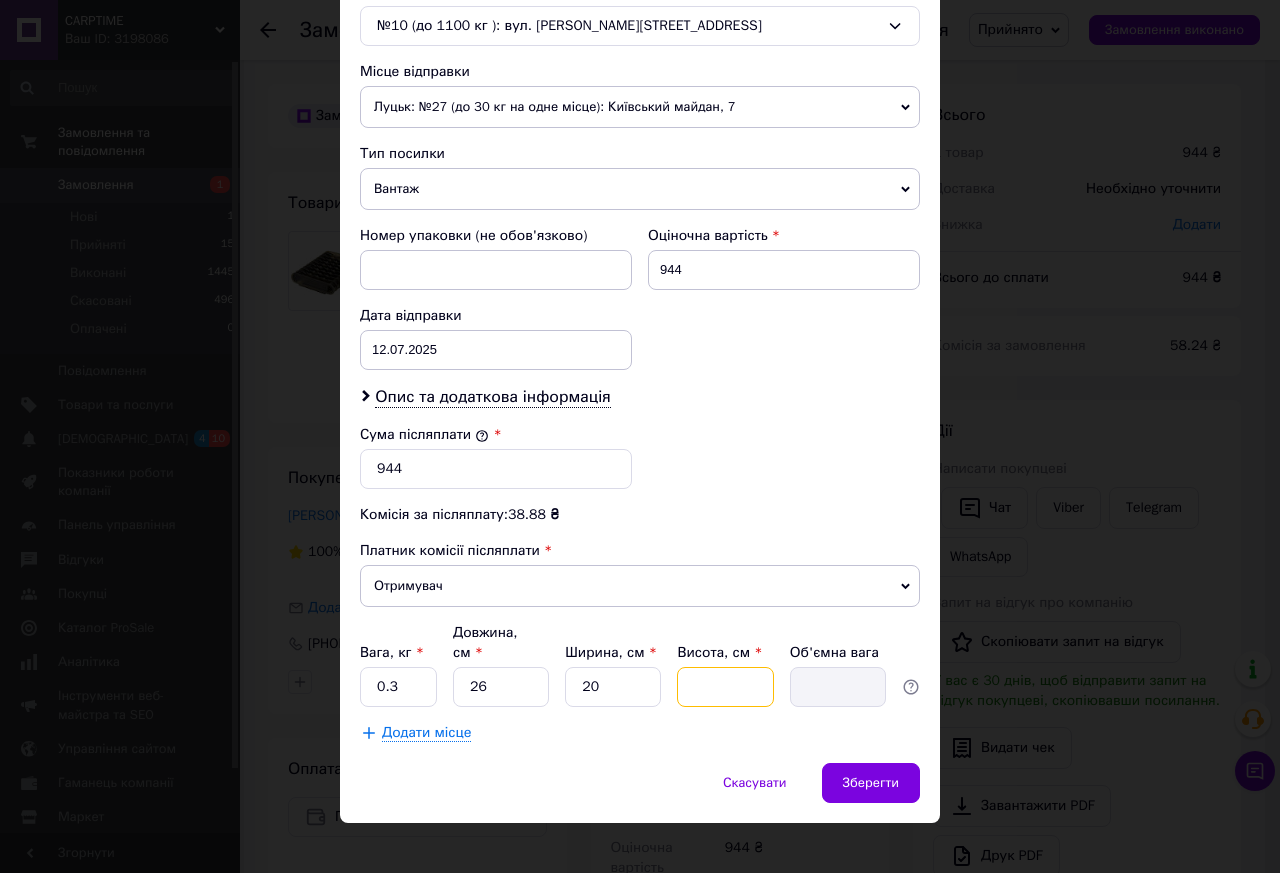 type on "4" 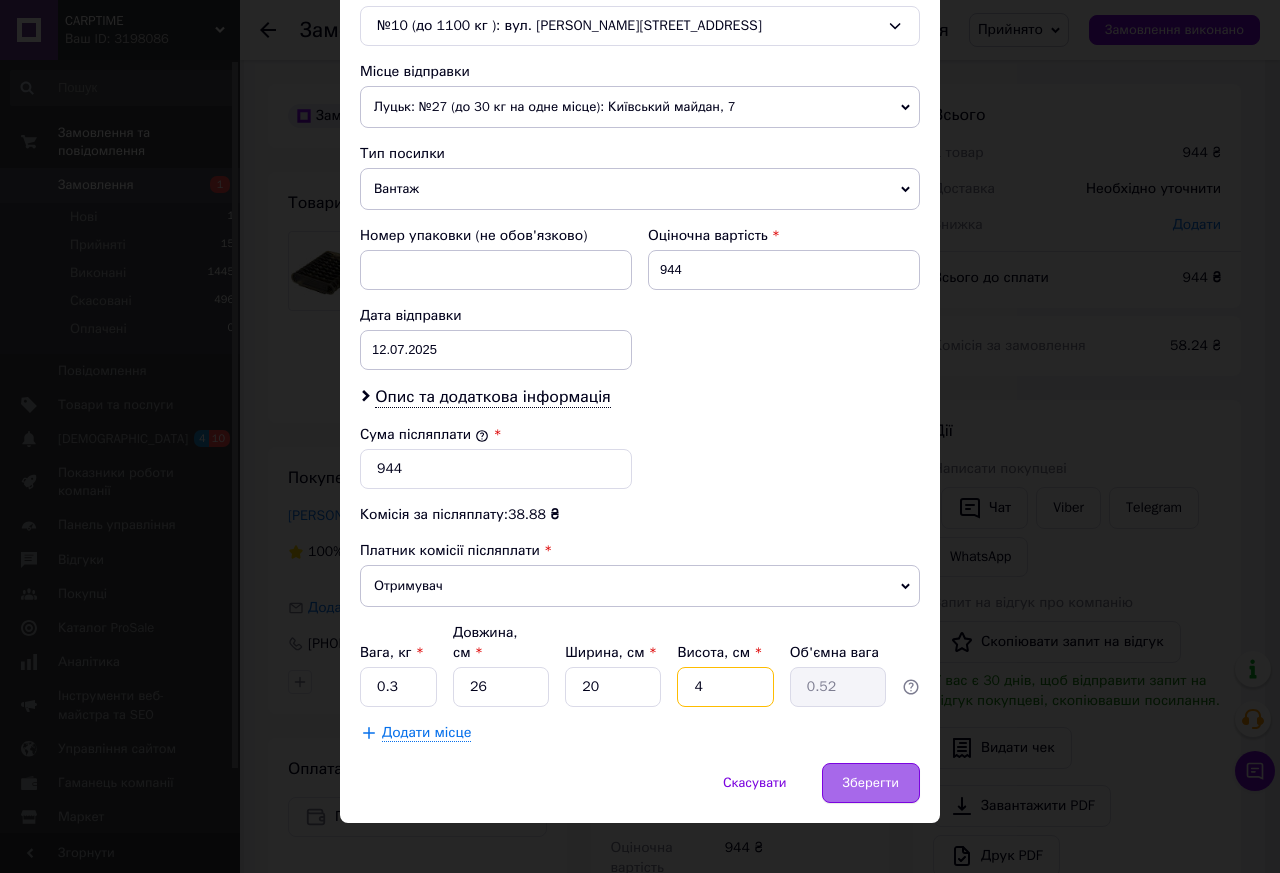 type on "4" 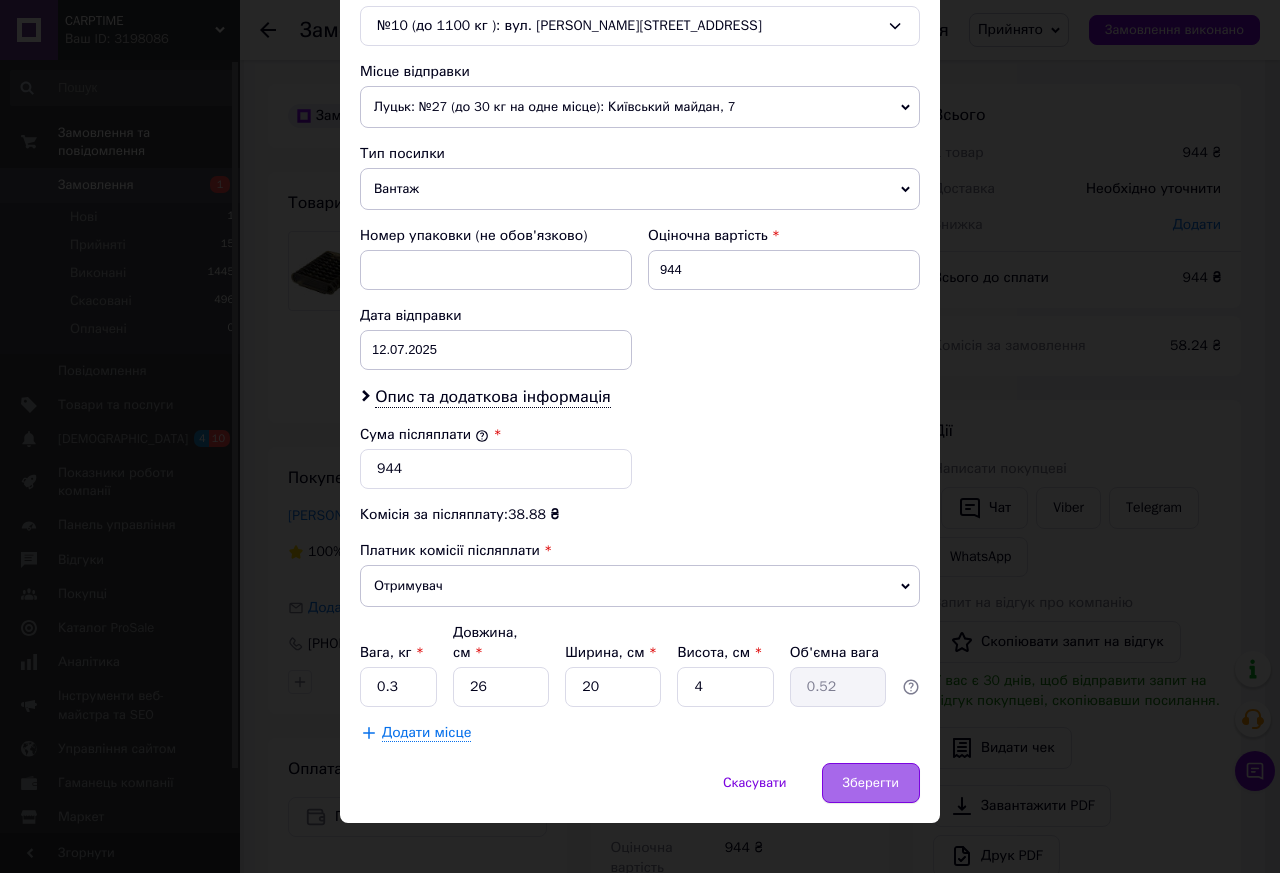 click on "Зберегти" at bounding box center [871, 783] 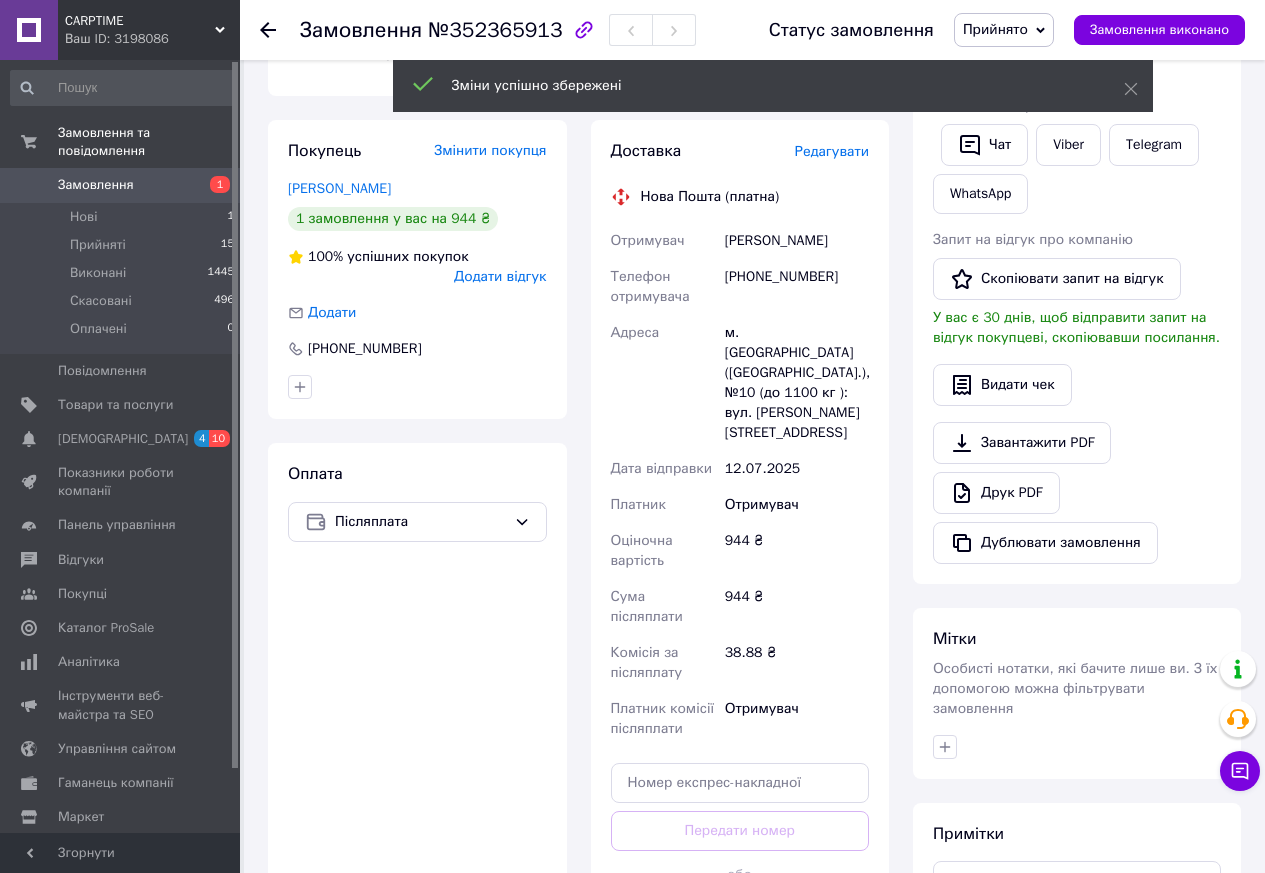 scroll, scrollTop: 400, scrollLeft: 0, axis: vertical 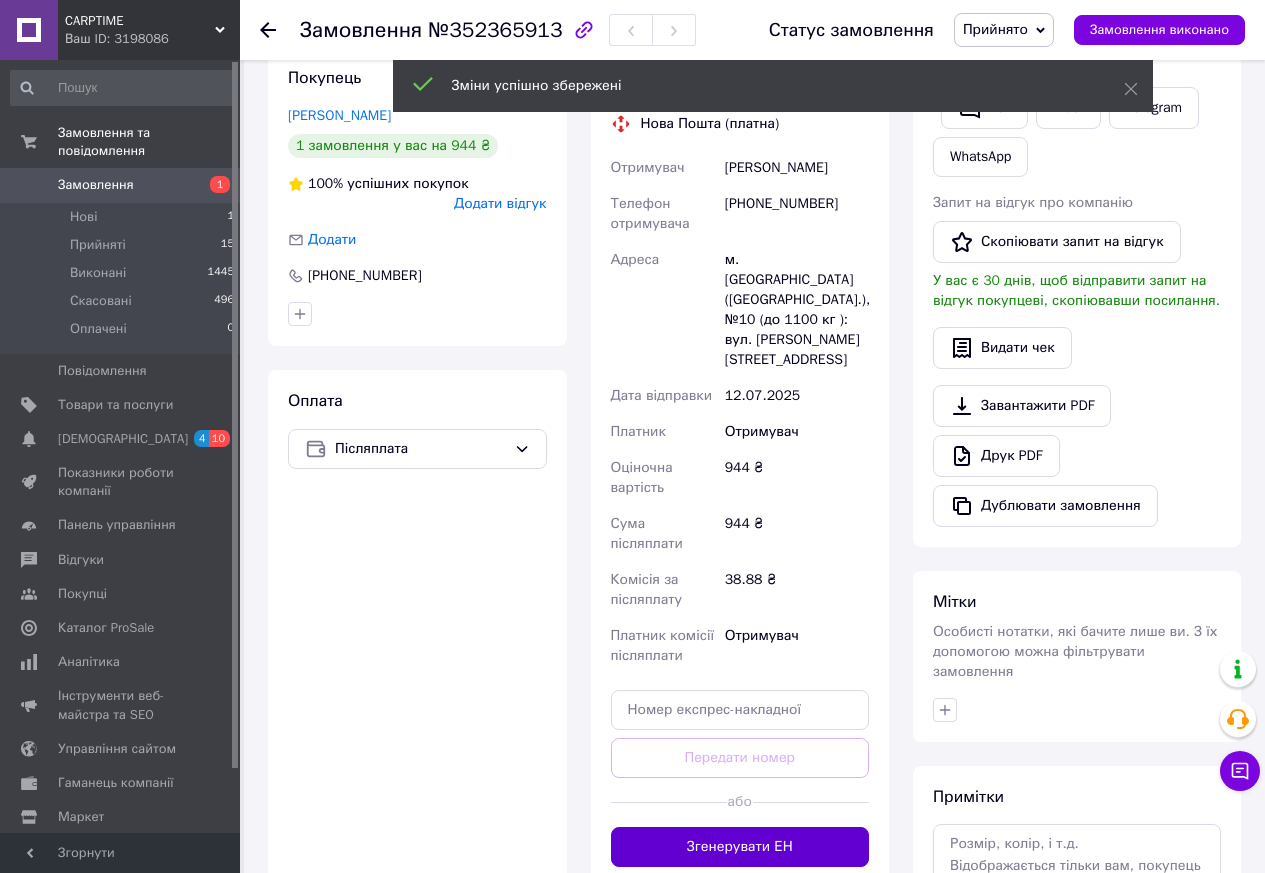 click on "Згенерувати ЕН" at bounding box center (740, 847) 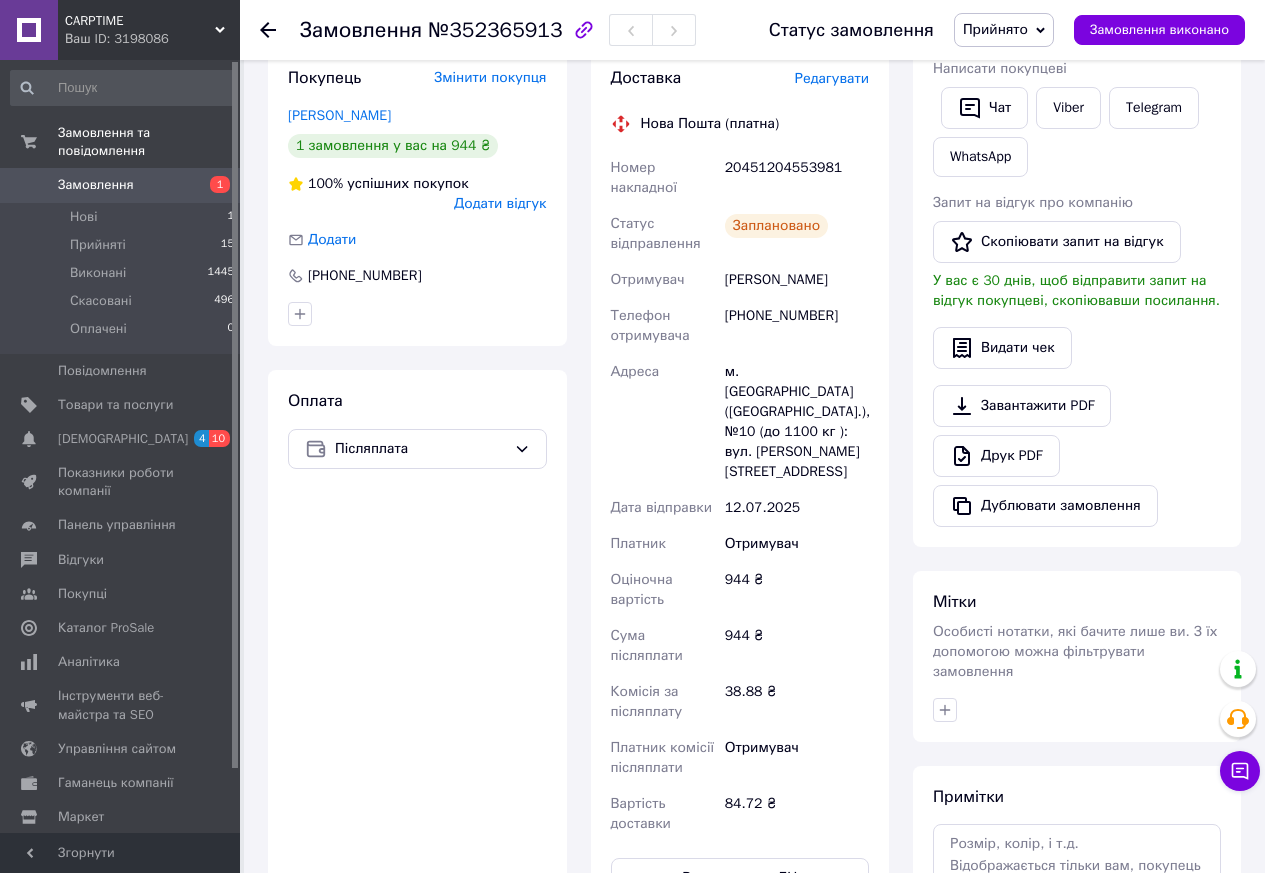 click on "Замовлення" at bounding box center [121, 185] 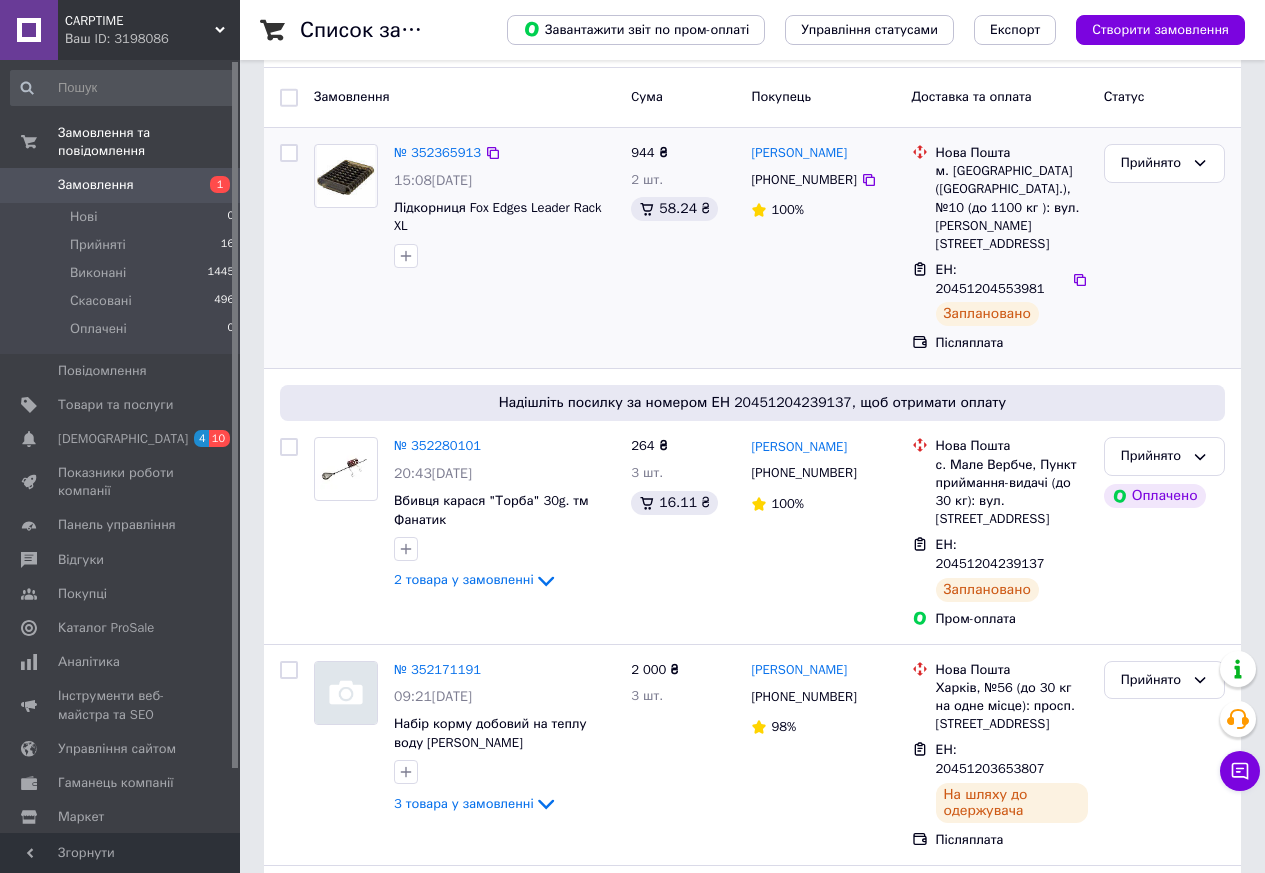 scroll, scrollTop: 0, scrollLeft: 0, axis: both 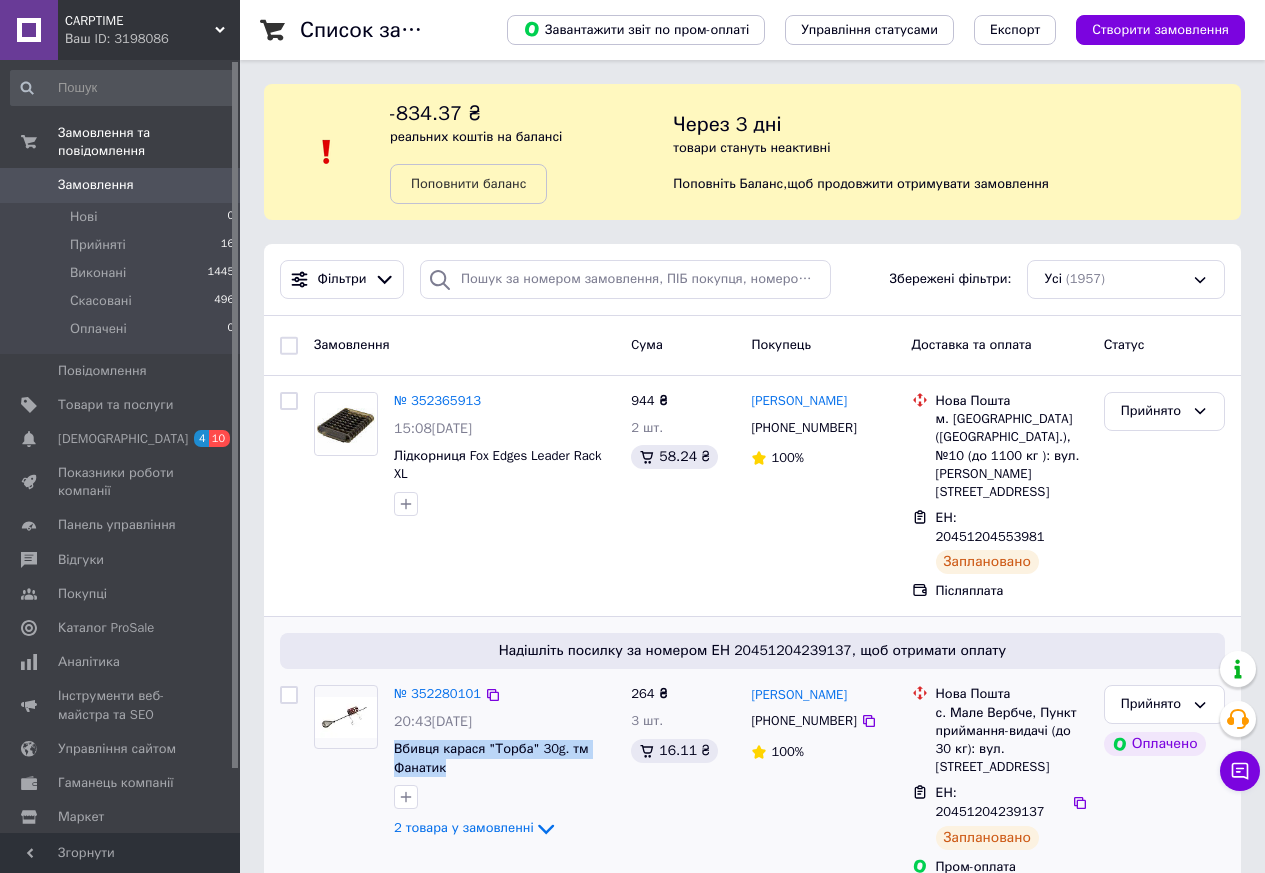 drag, startPoint x: 493, startPoint y: 720, endPoint x: 387, endPoint y: 690, distance: 110.16351 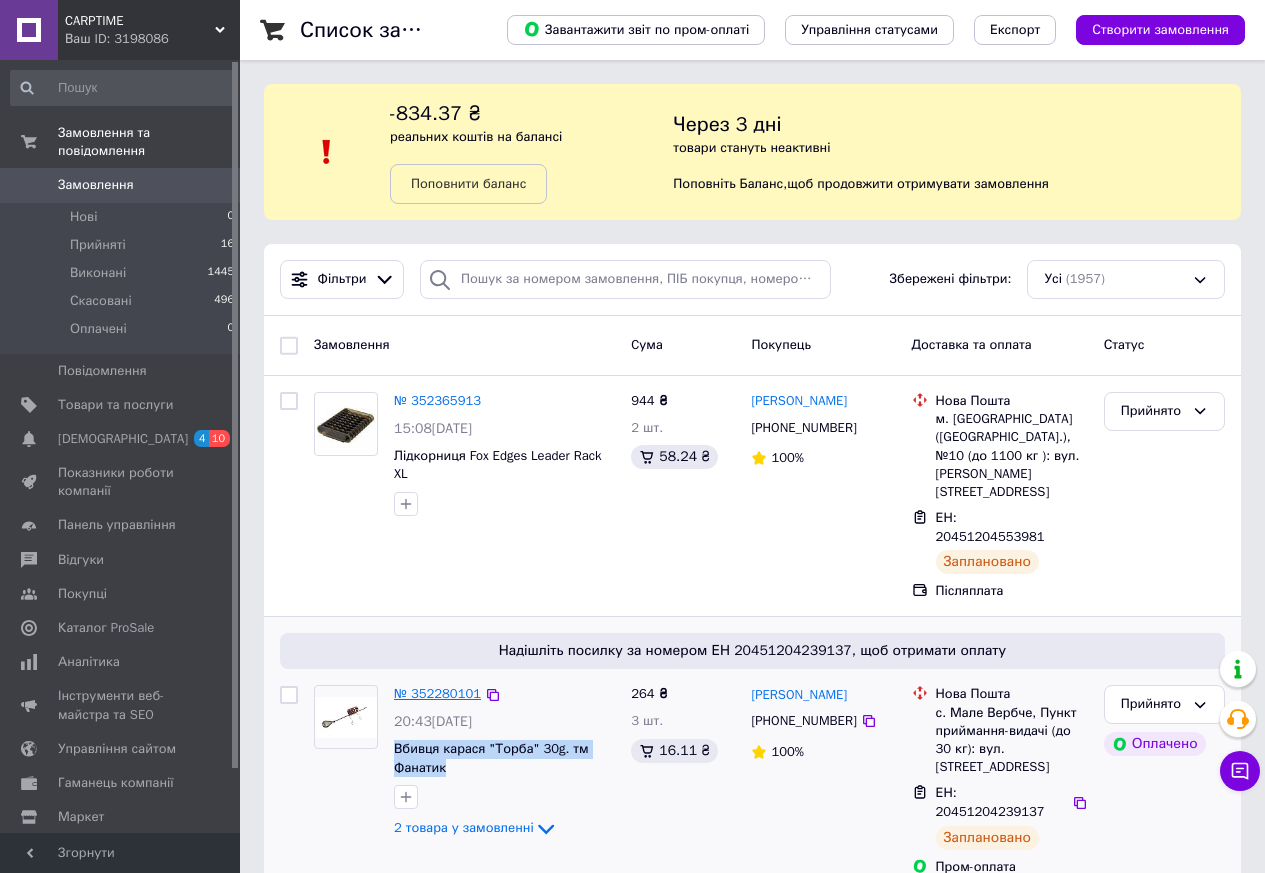 click on "№ 352280101" at bounding box center [437, 693] 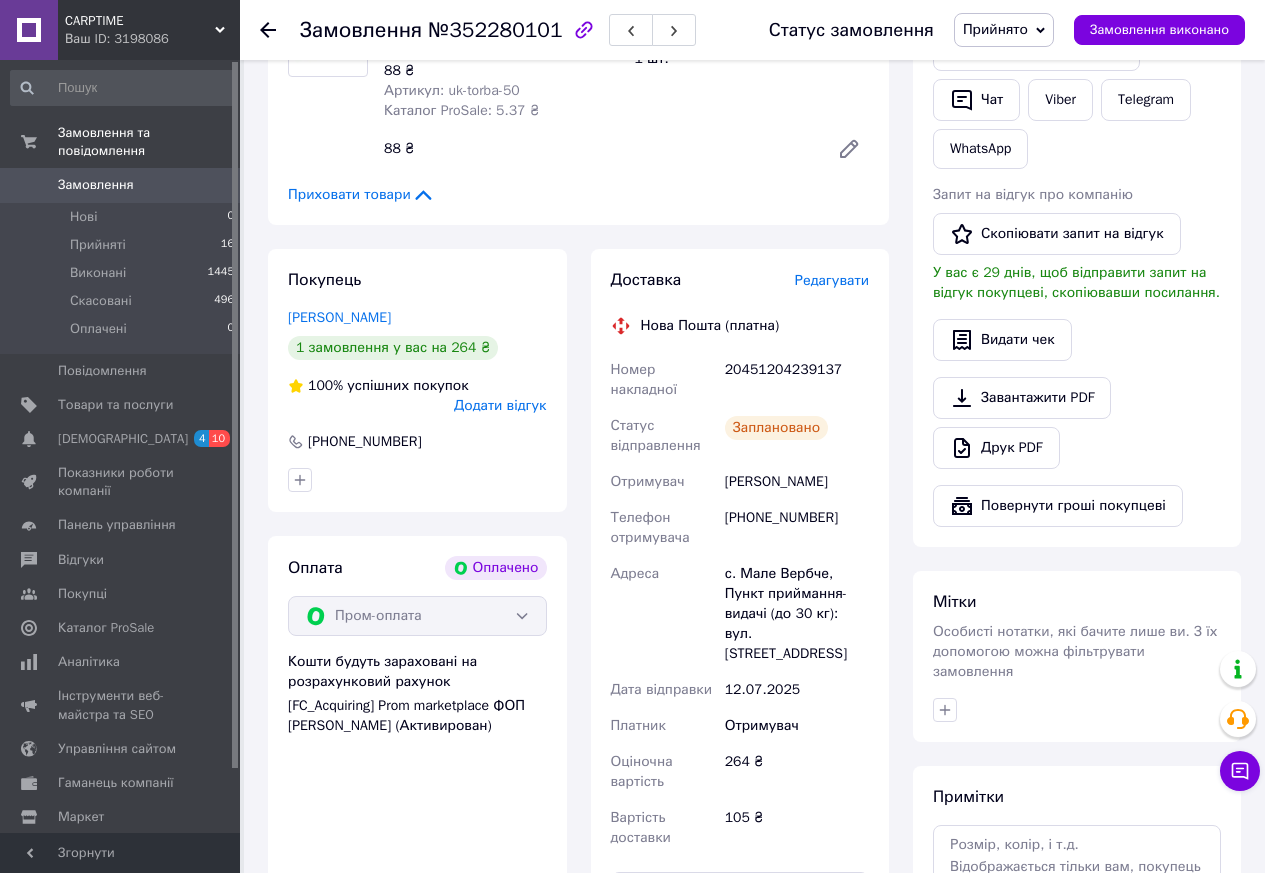 scroll, scrollTop: 500, scrollLeft: 0, axis: vertical 